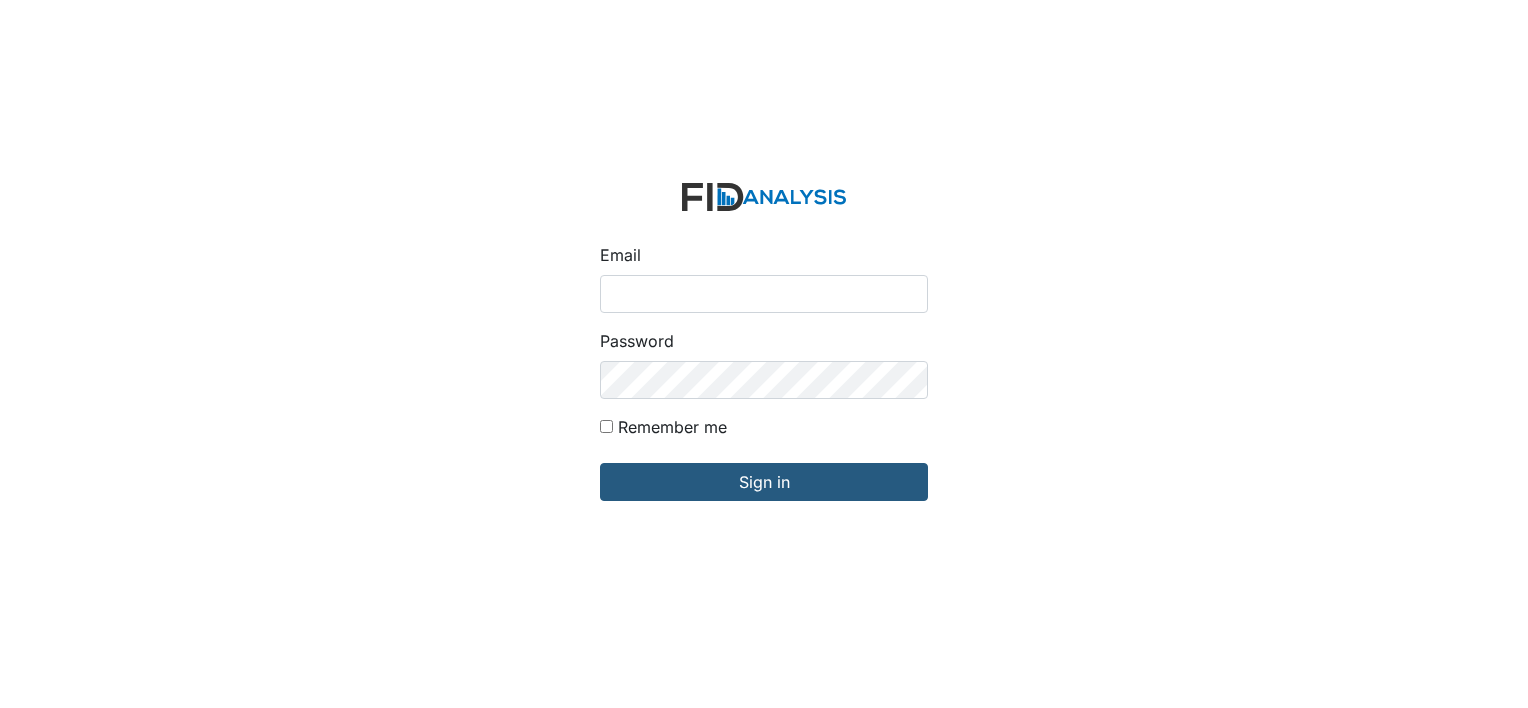 scroll, scrollTop: 0, scrollLeft: 0, axis: both 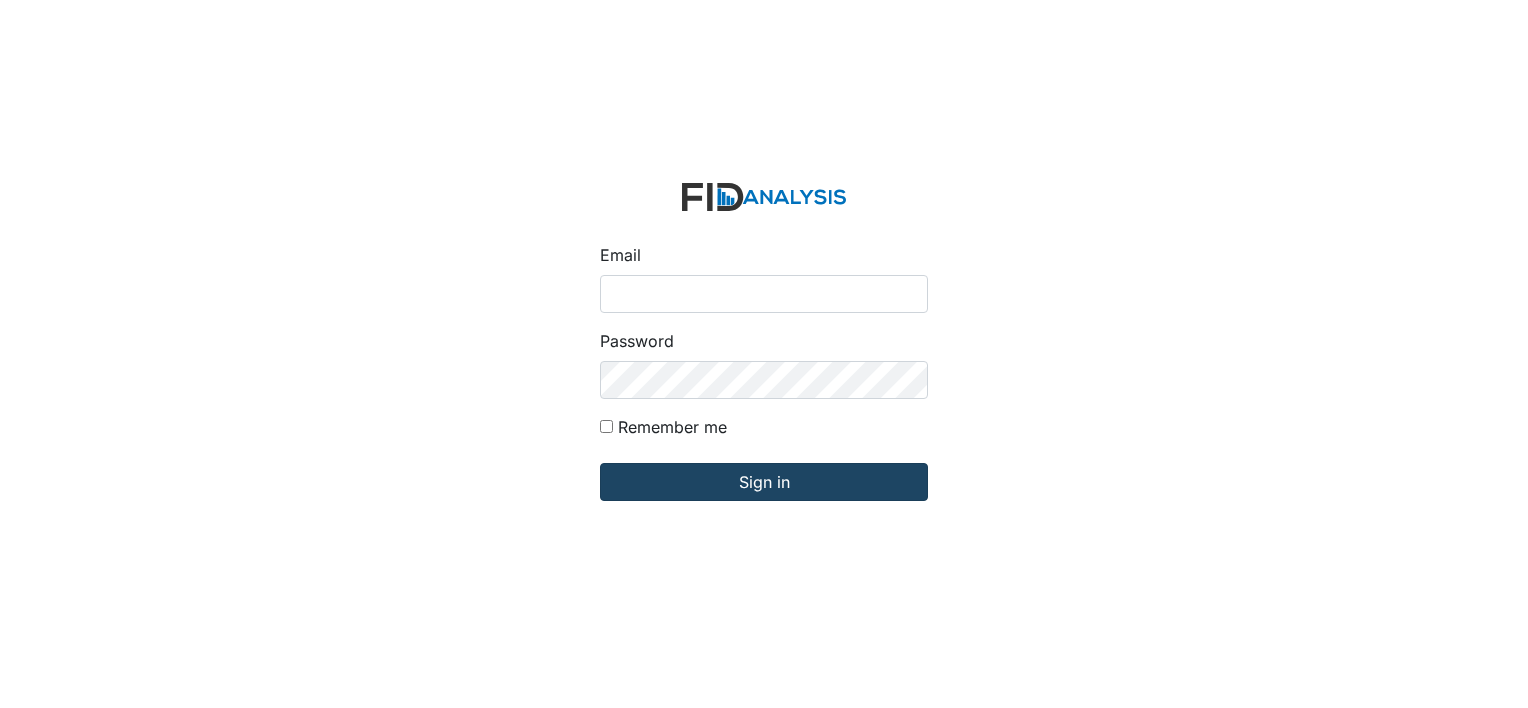 type on "[EMAIL]" 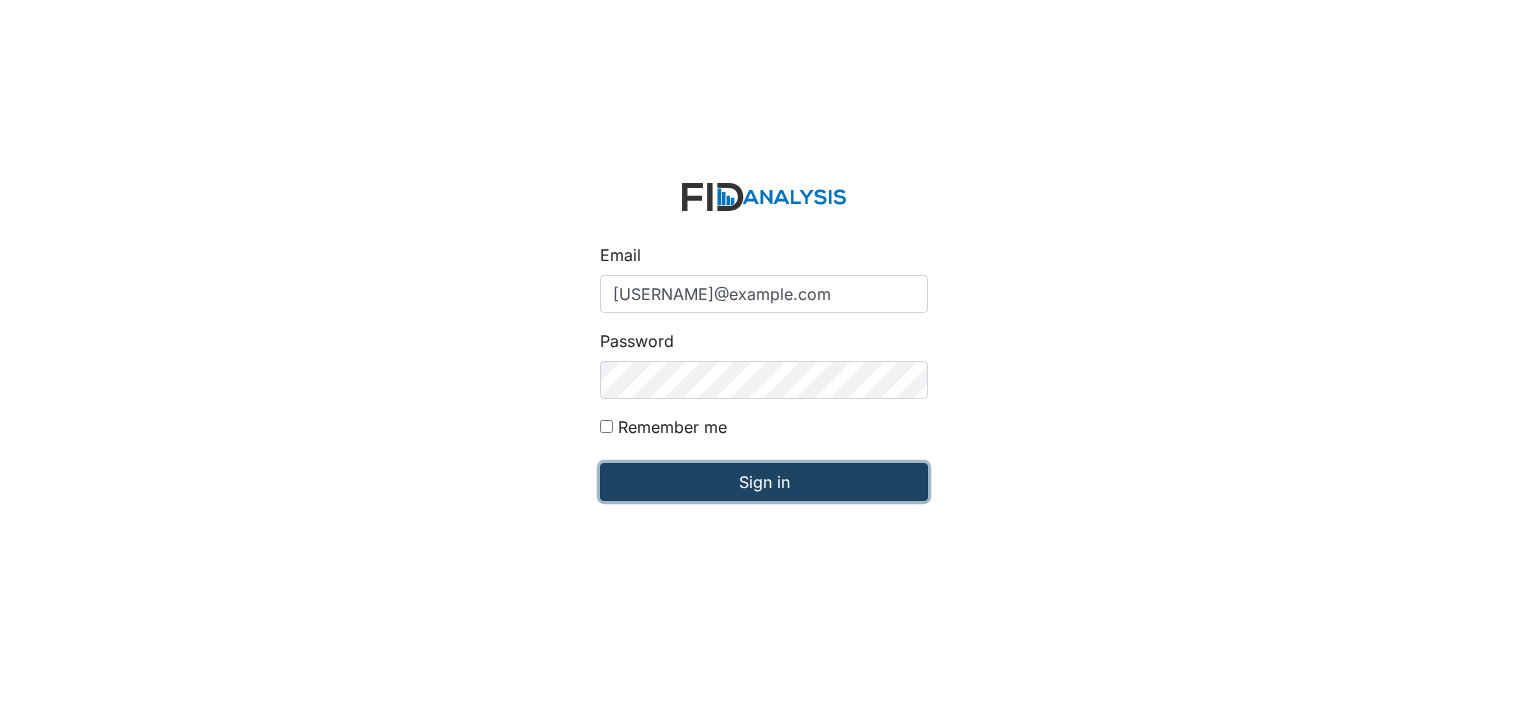 click on "Sign in" at bounding box center [764, 482] 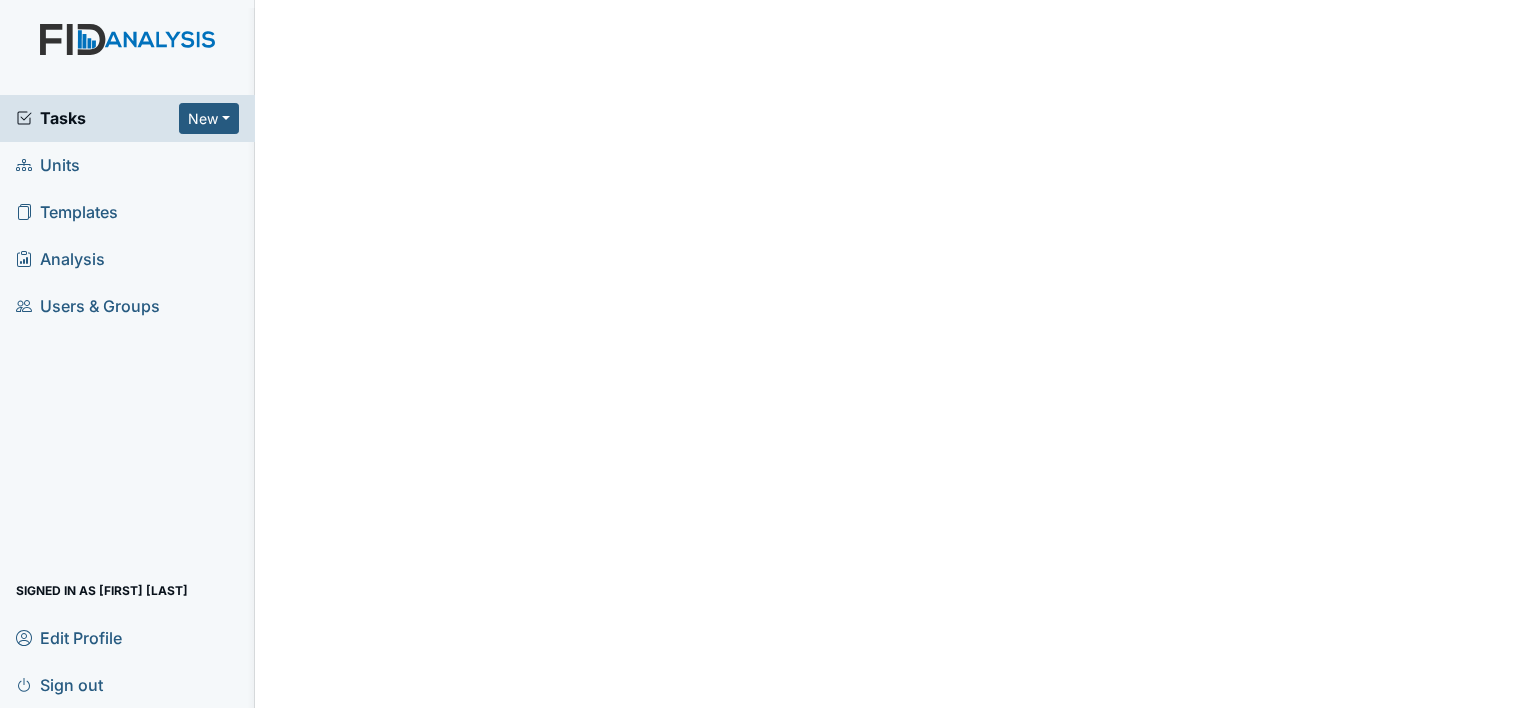 scroll, scrollTop: 0, scrollLeft: 0, axis: both 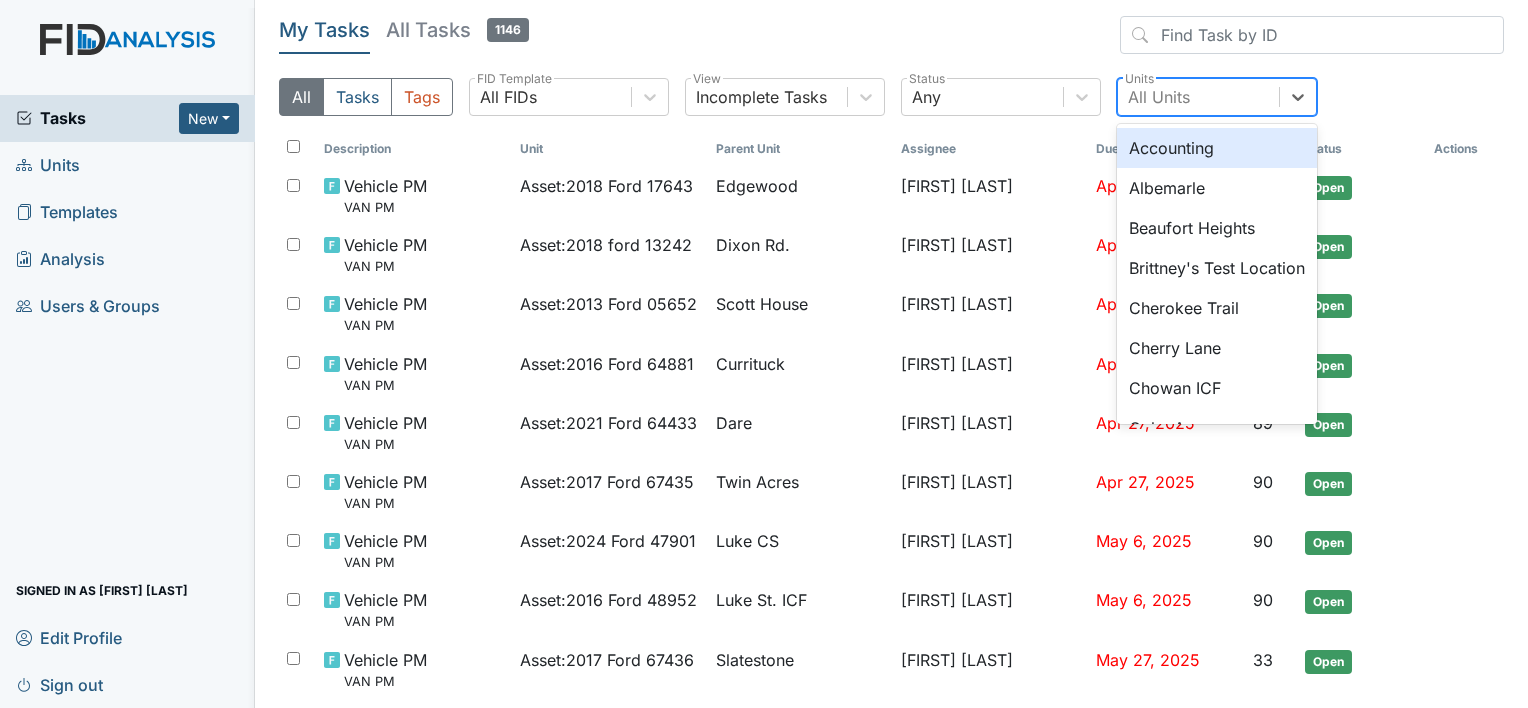 click on "All Units" at bounding box center [1198, 97] 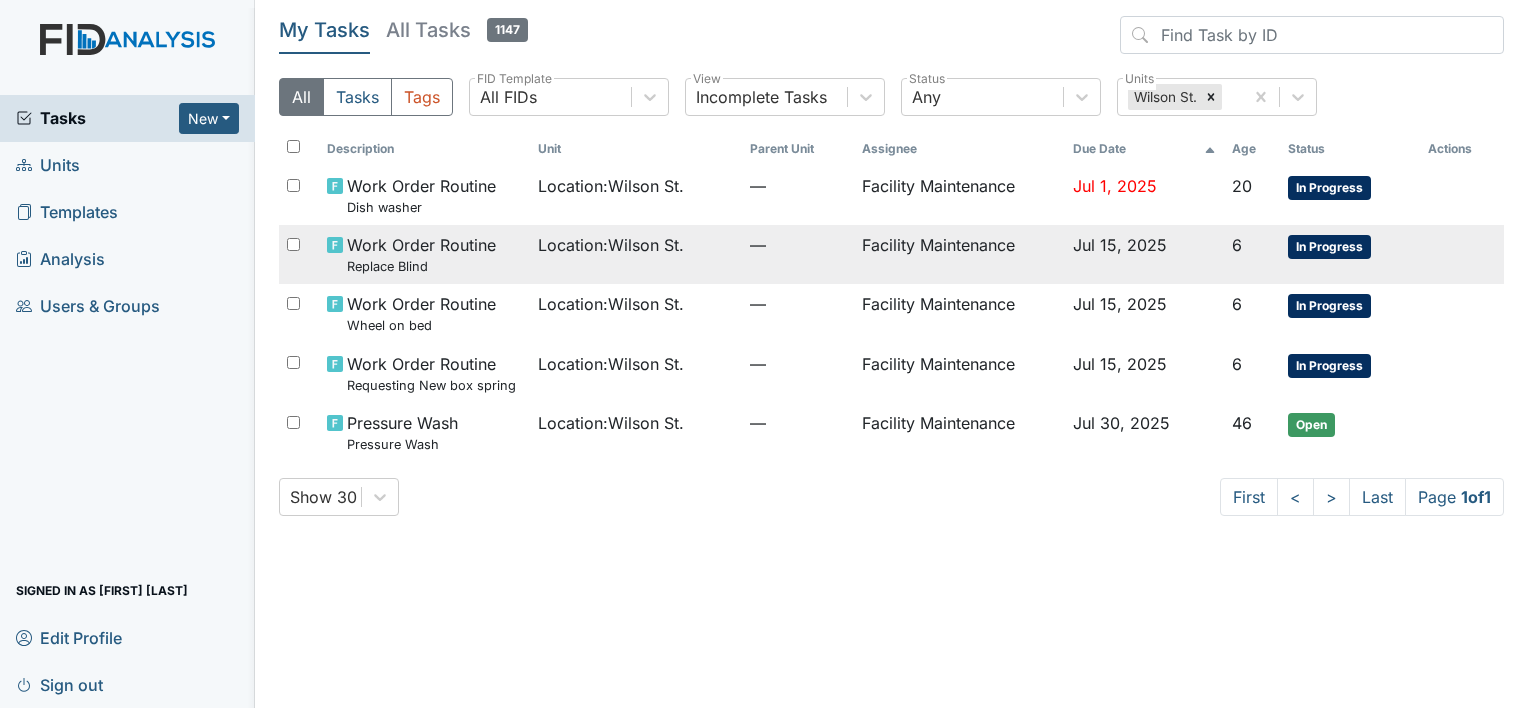 click on "Facility Maintenance" at bounding box center (959, 195) 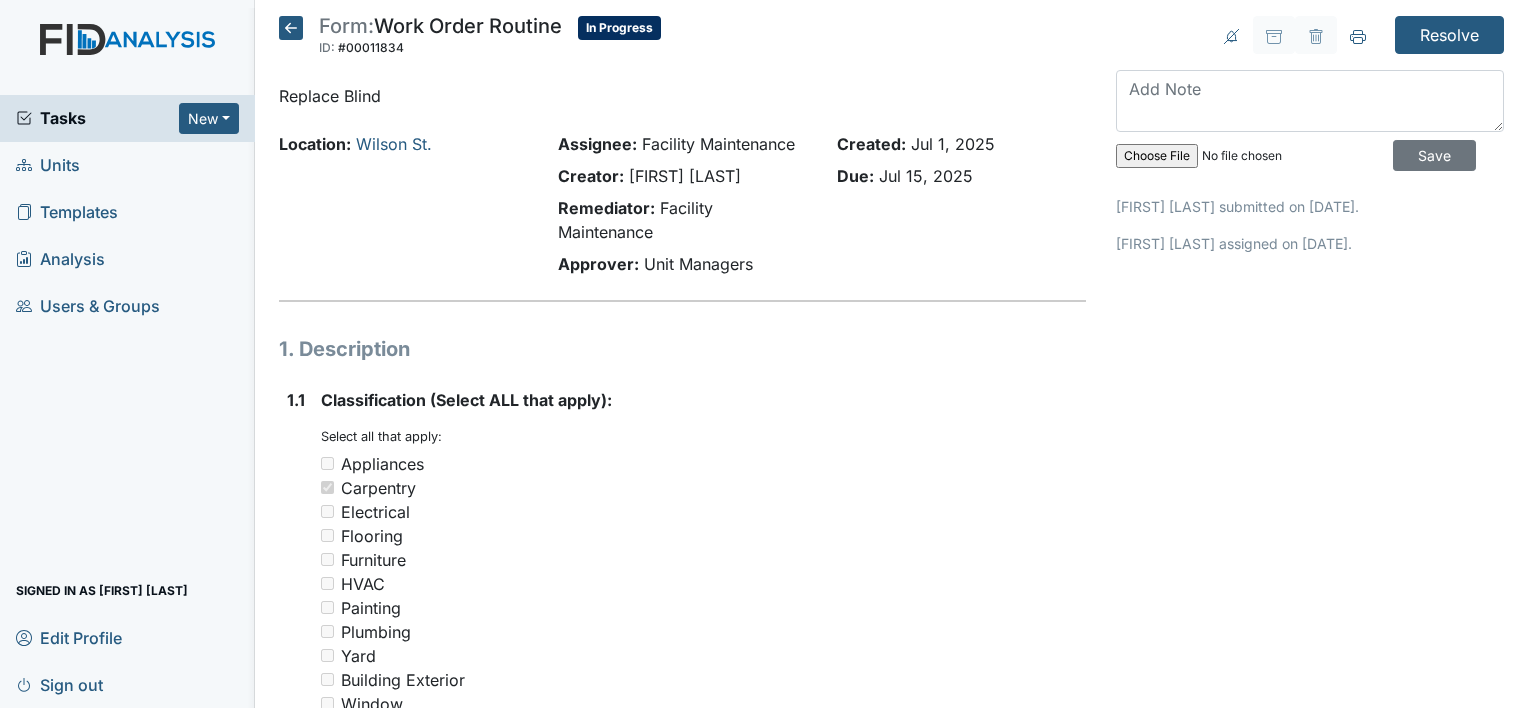 scroll, scrollTop: 0, scrollLeft: 0, axis: both 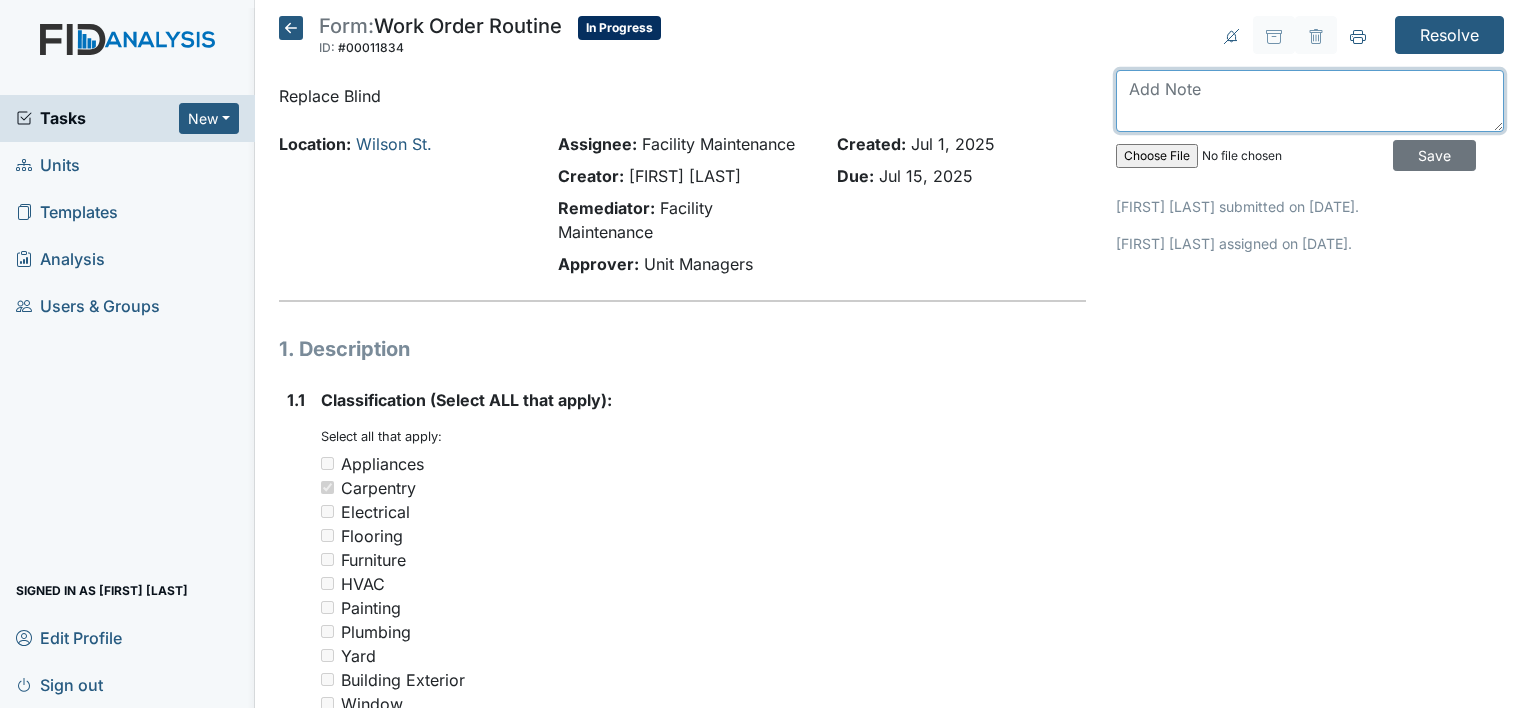 click at bounding box center [1310, 101] 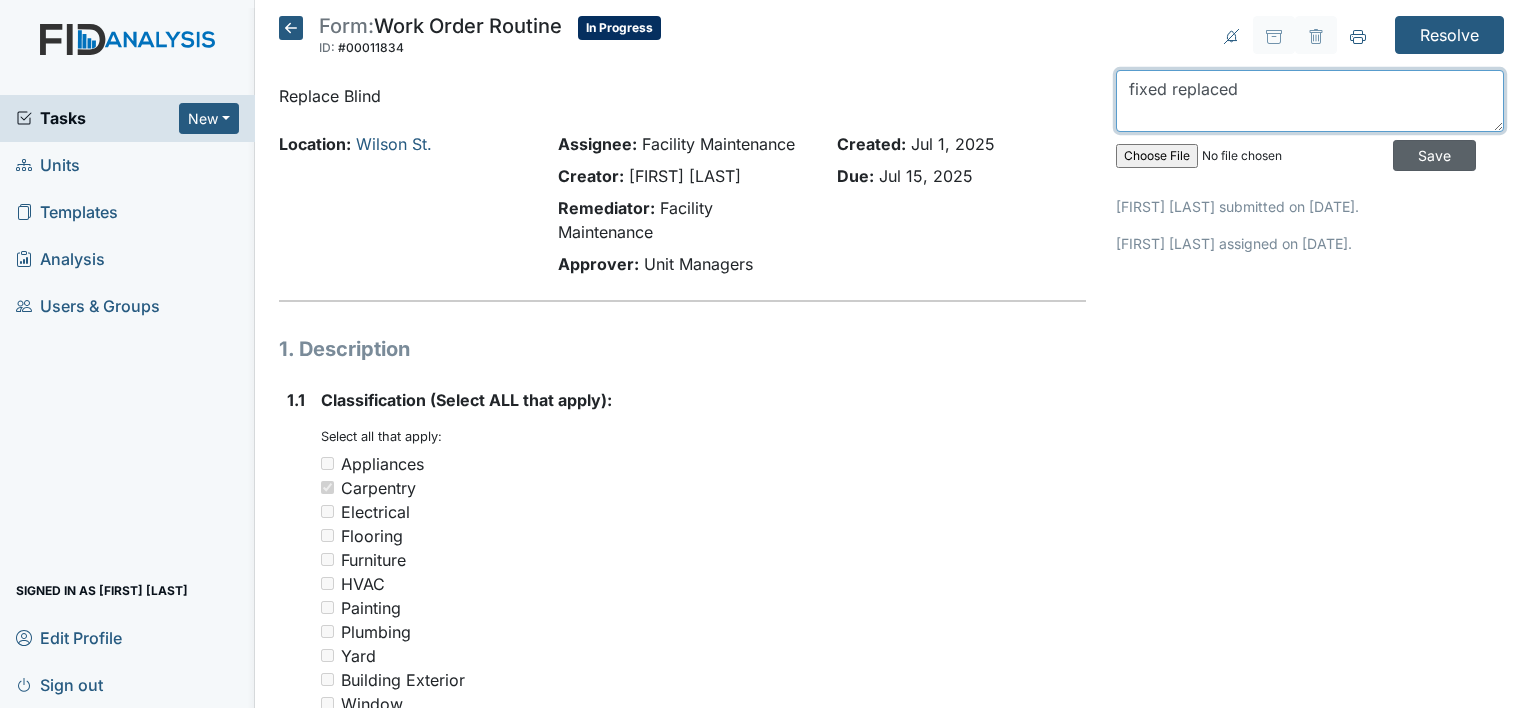 type on "fixed replaced" 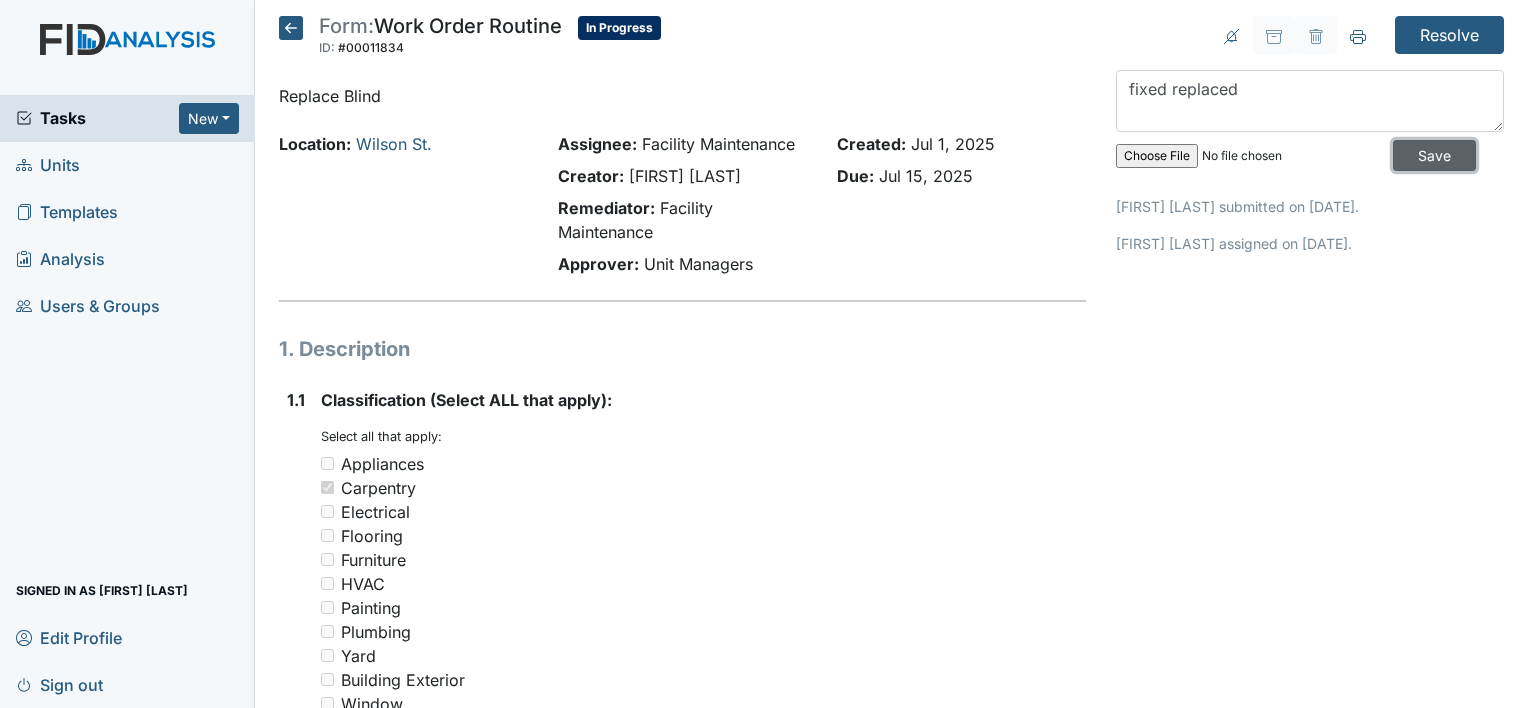 click on "Save" at bounding box center (1434, 155) 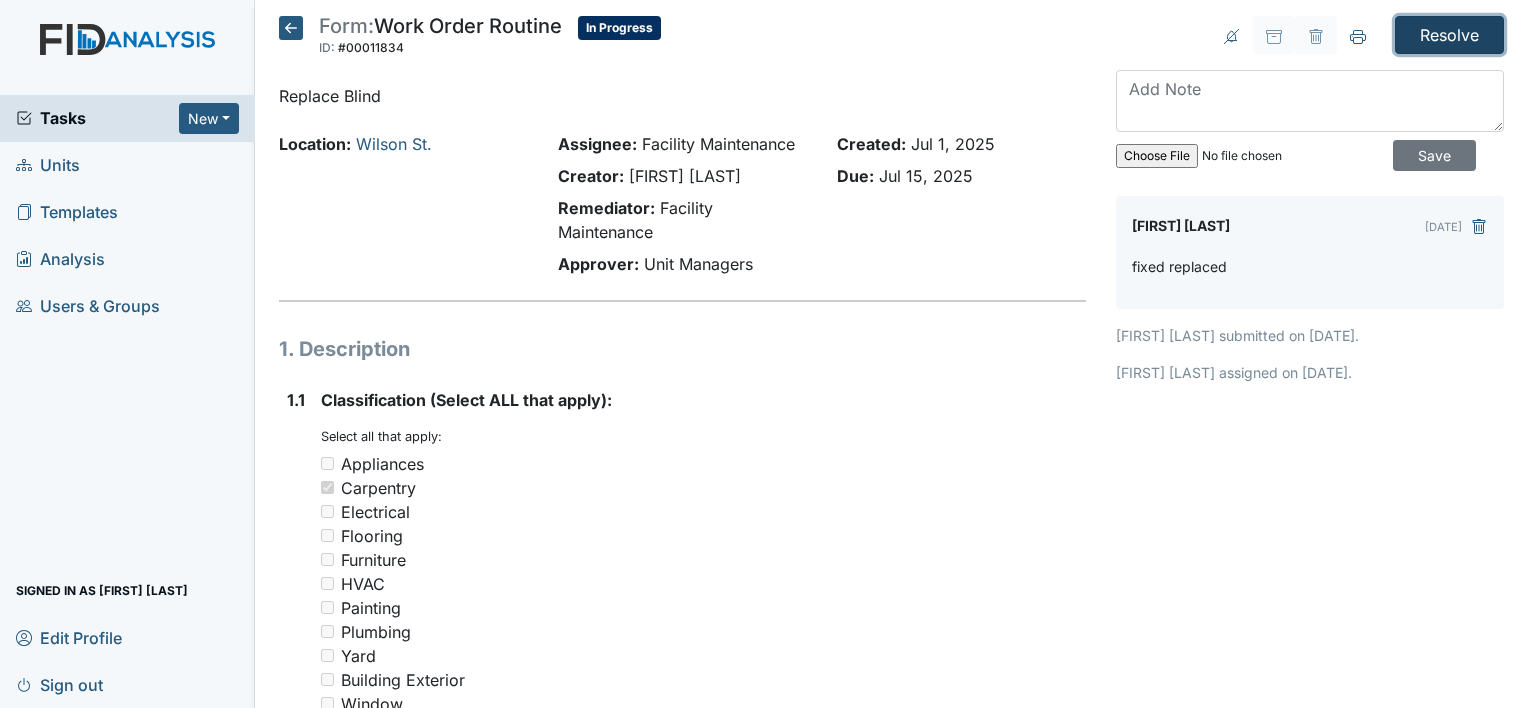 click on "Resolve" at bounding box center (1449, 35) 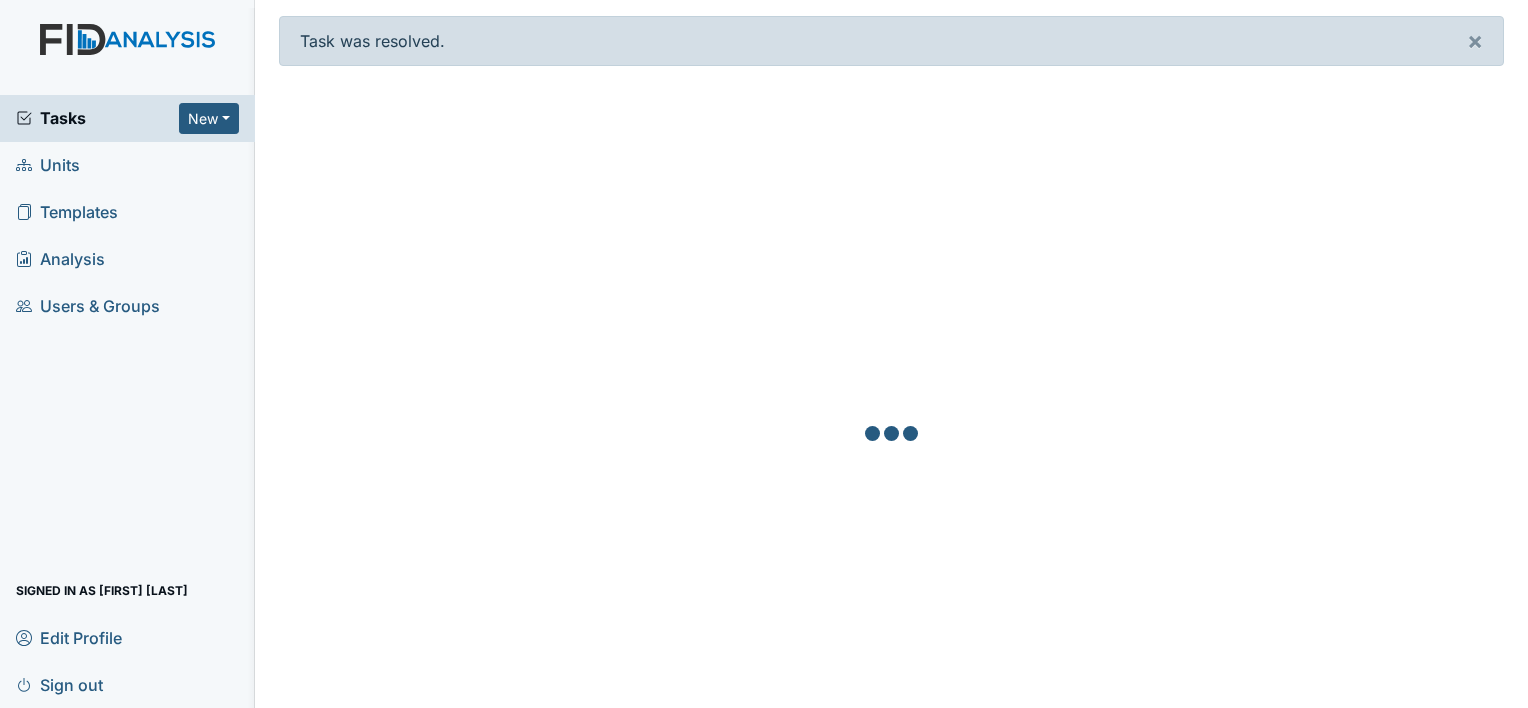 scroll, scrollTop: 0, scrollLeft: 0, axis: both 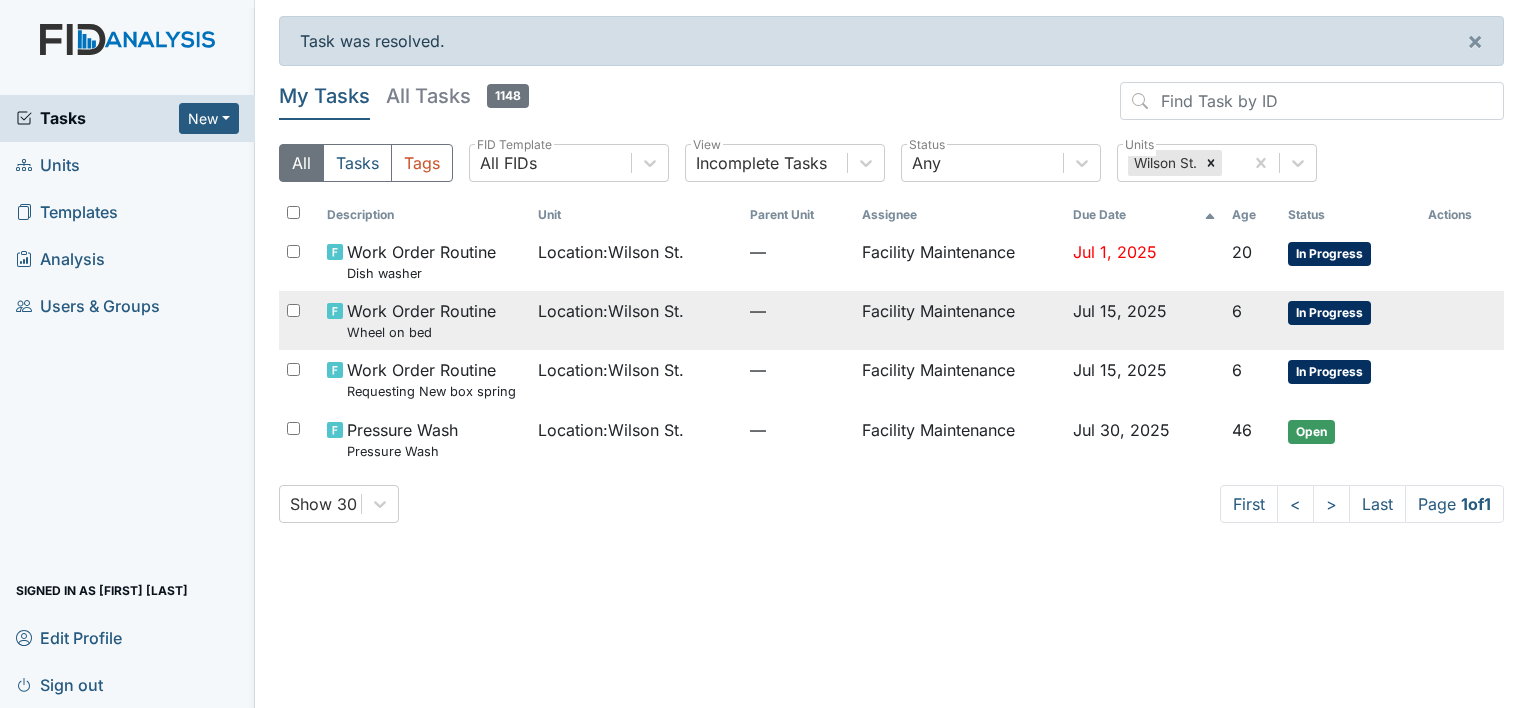 click on "—" at bounding box center [798, 261] 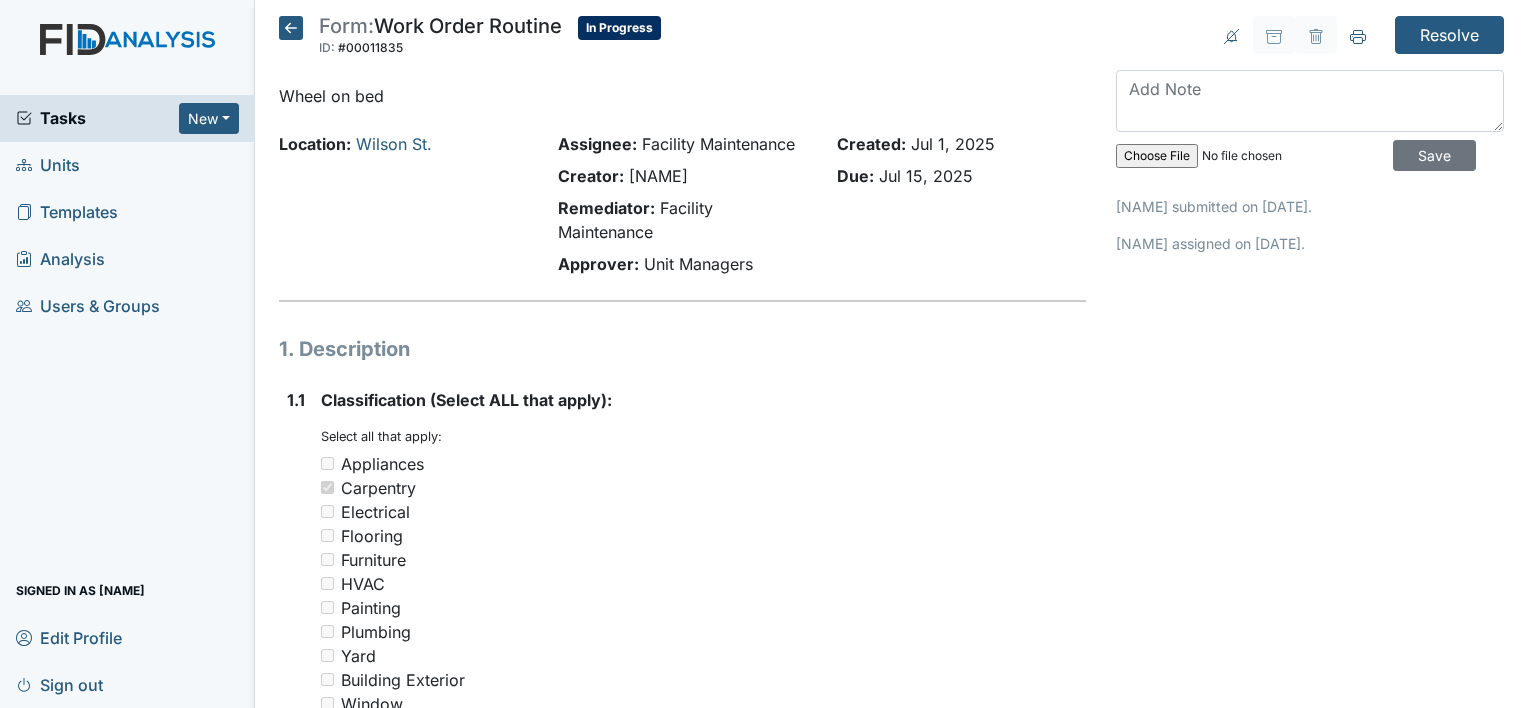 scroll, scrollTop: 0, scrollLeft: 0, axis: both 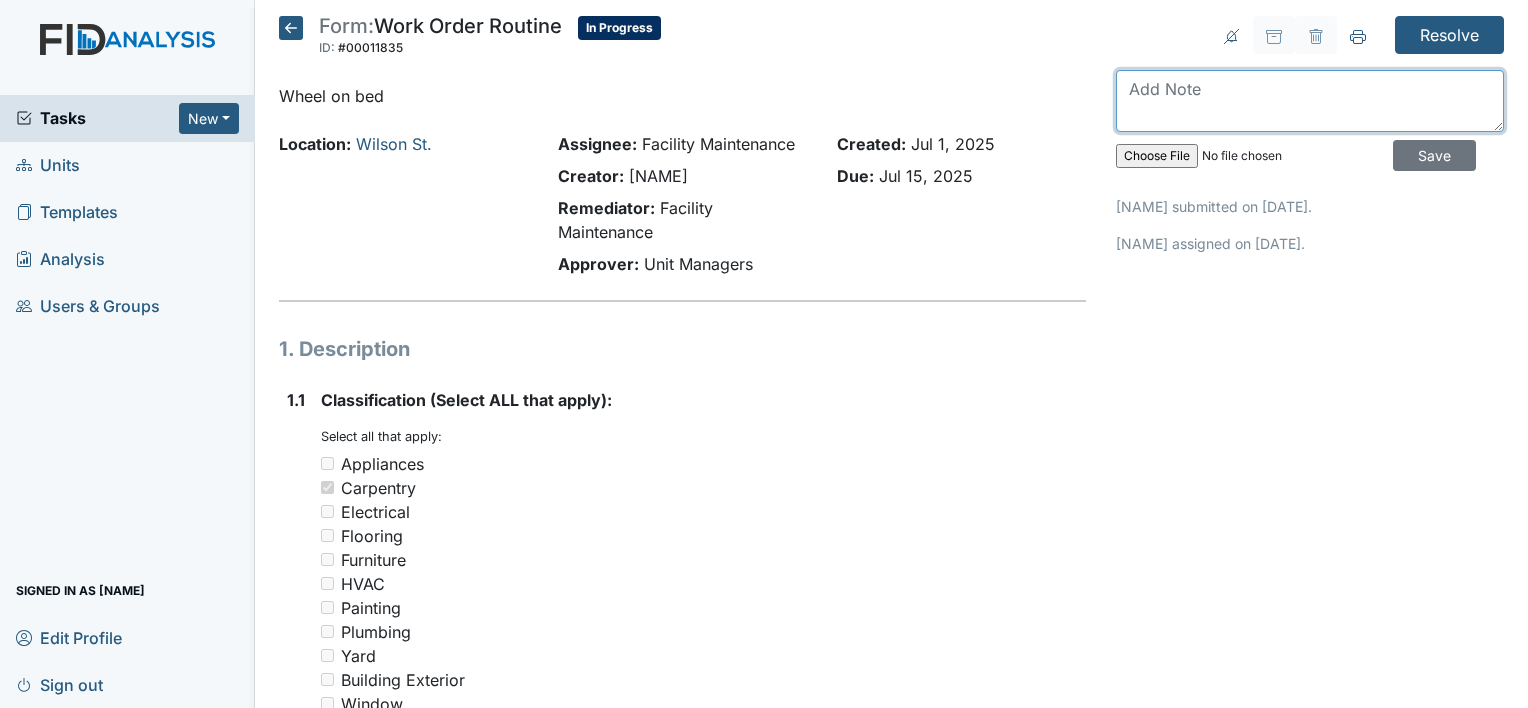 click at bounding box center (1310, 101) 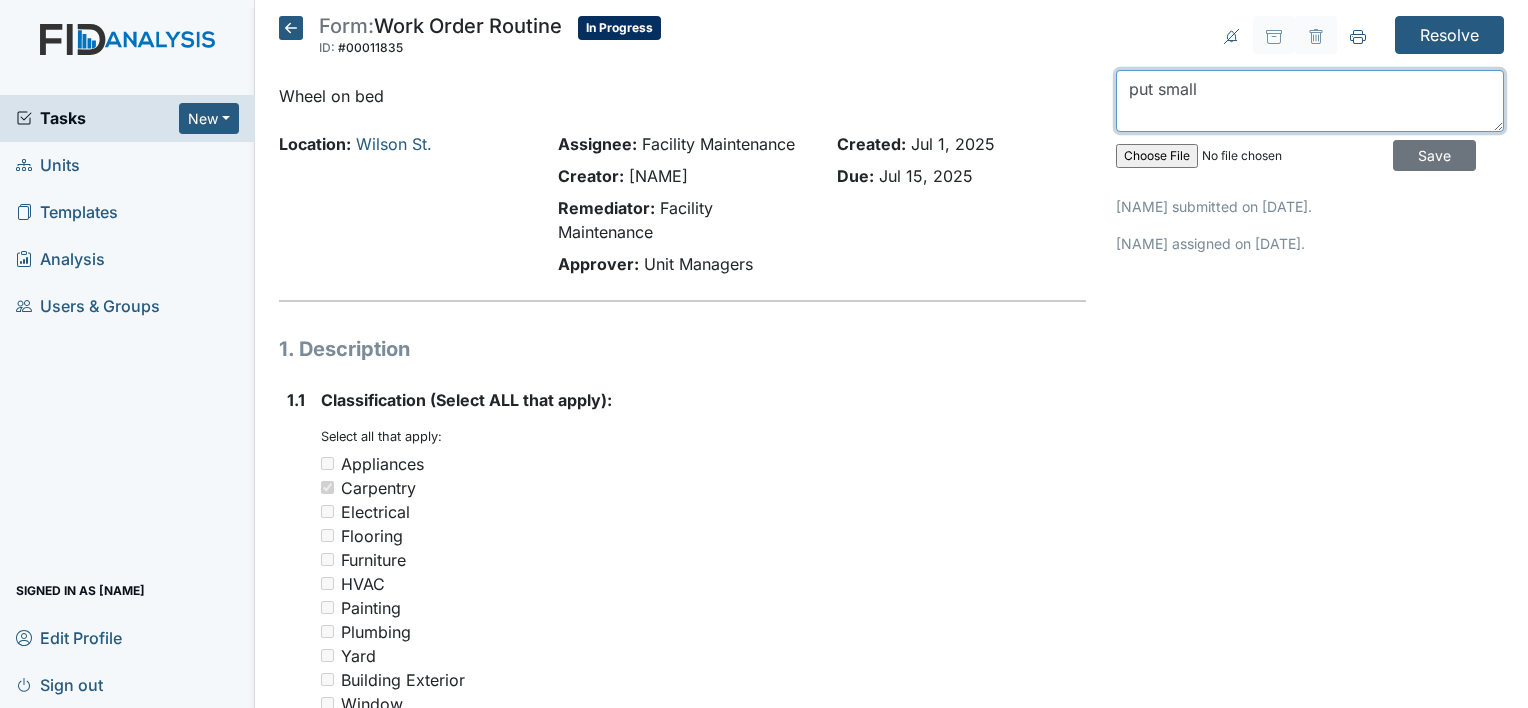 click on "put small" at bounding box center [1310, 101] 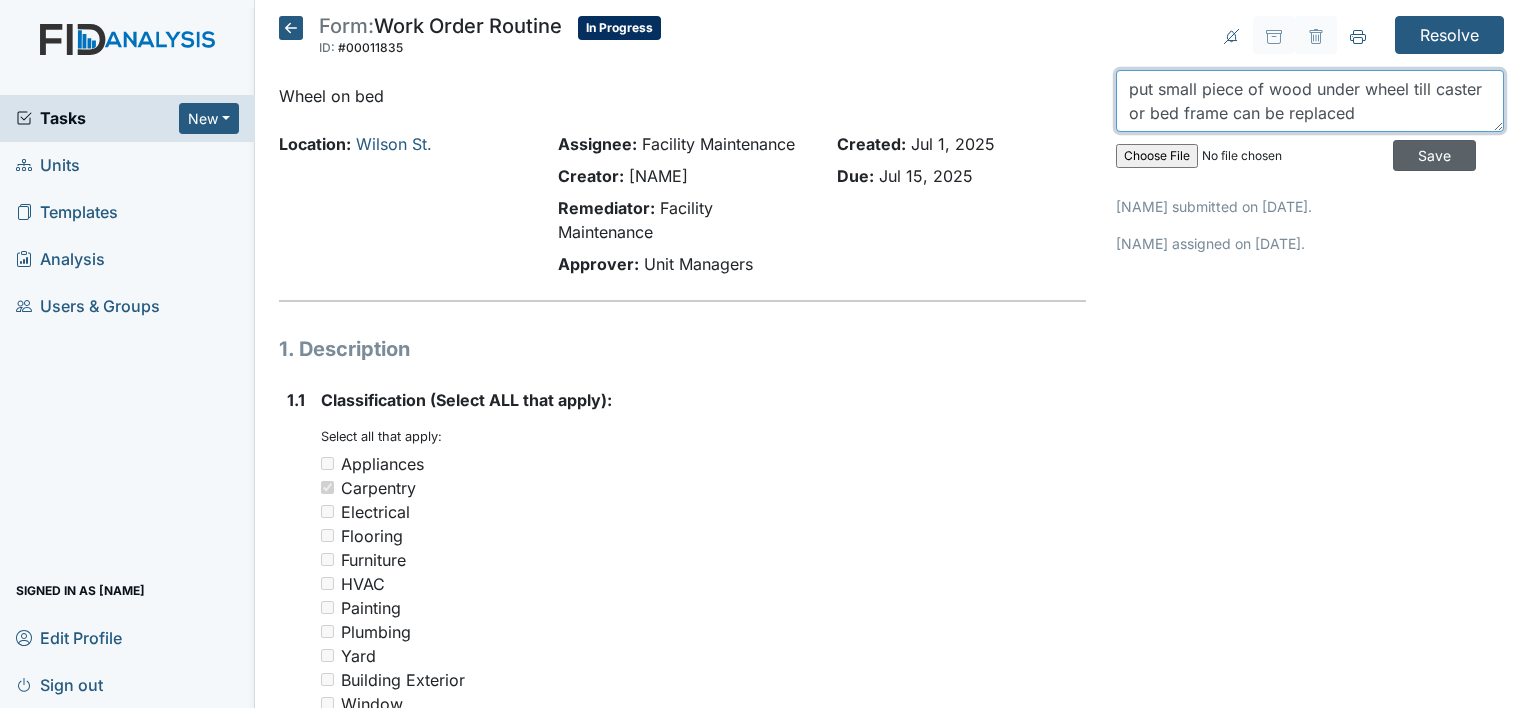 type on "put small piece of wood under wheel till caster or bed frame can be replaced" 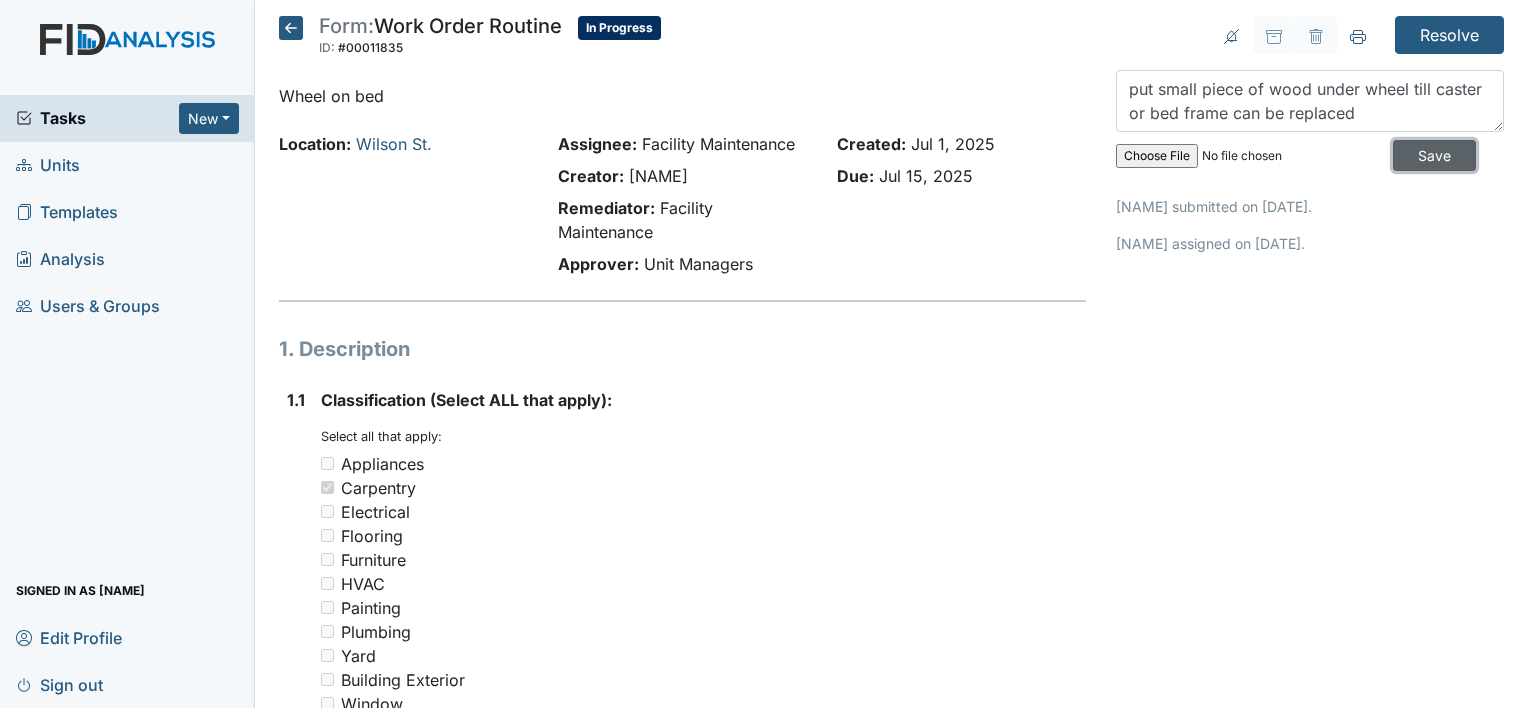 click on "Save" at bounding box center (1434, 155) 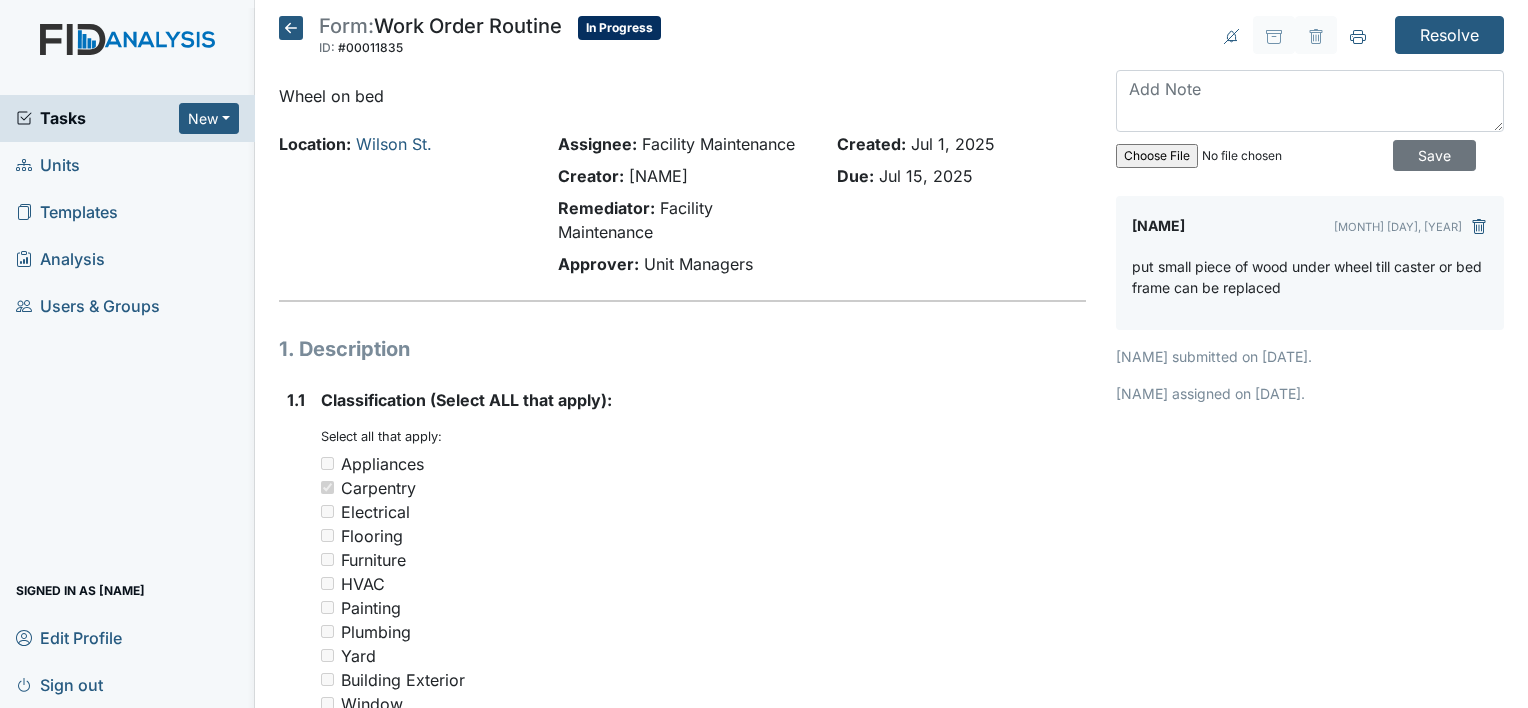 click at bounding box center (291, 28) 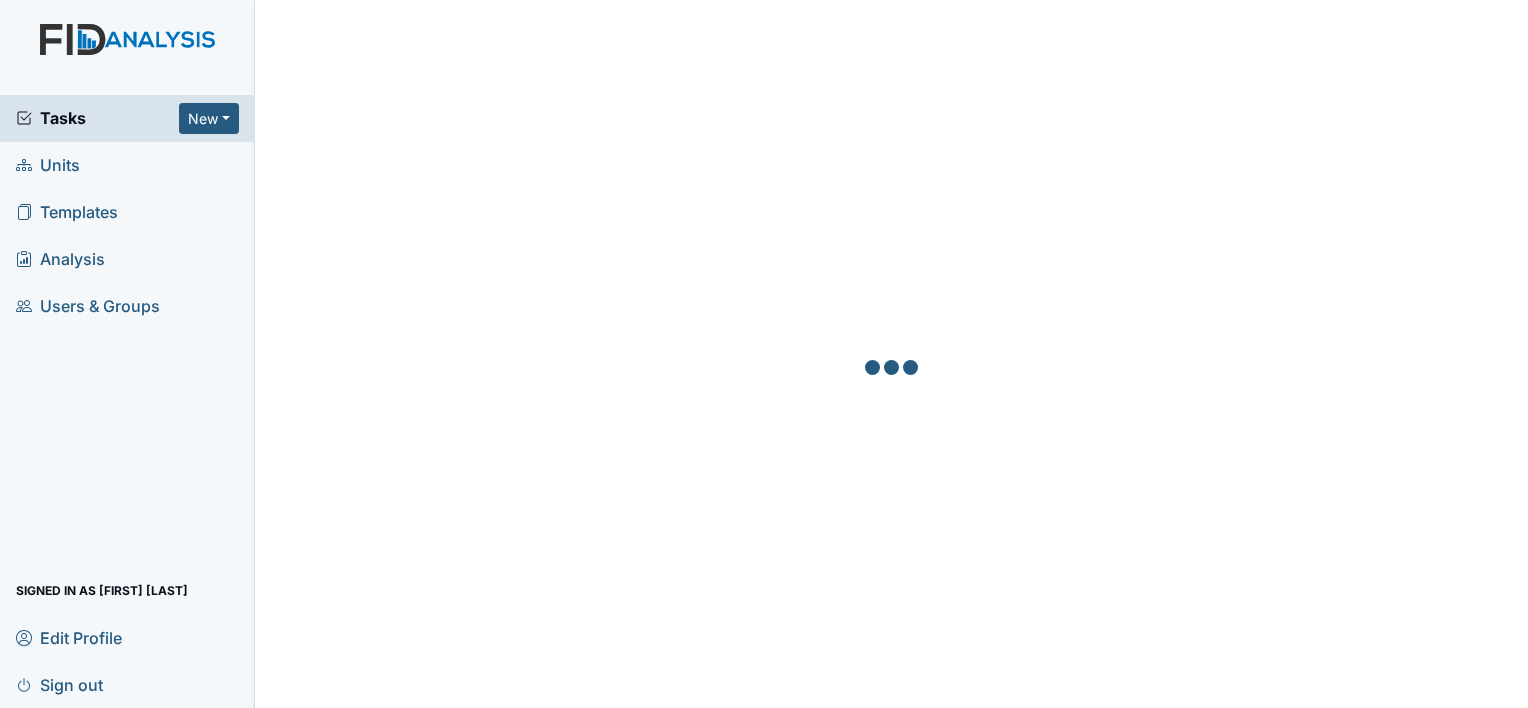 scroll, scrollTop: 0, scrollLeft: 0, axis: both 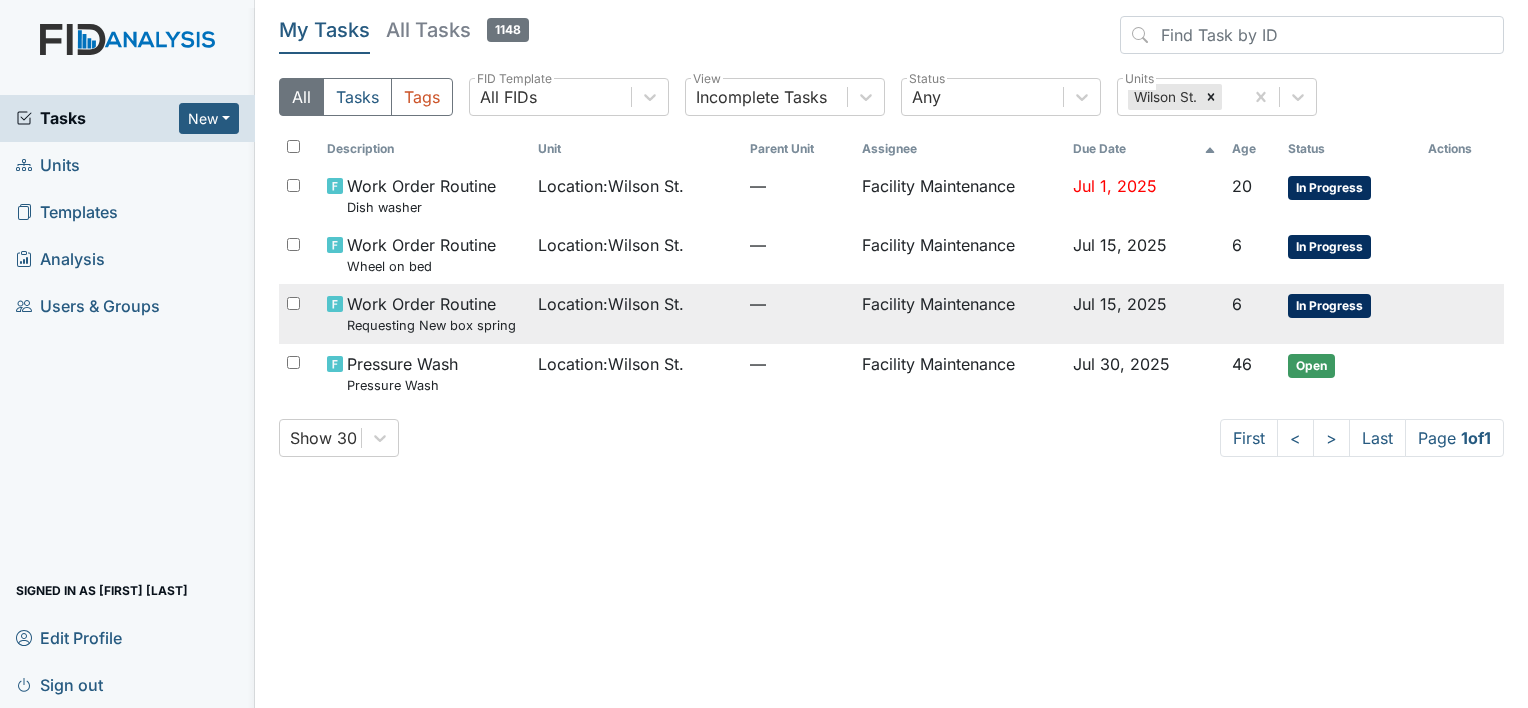 click on "Location :  Wilson St." at bounding box center [635, 195] 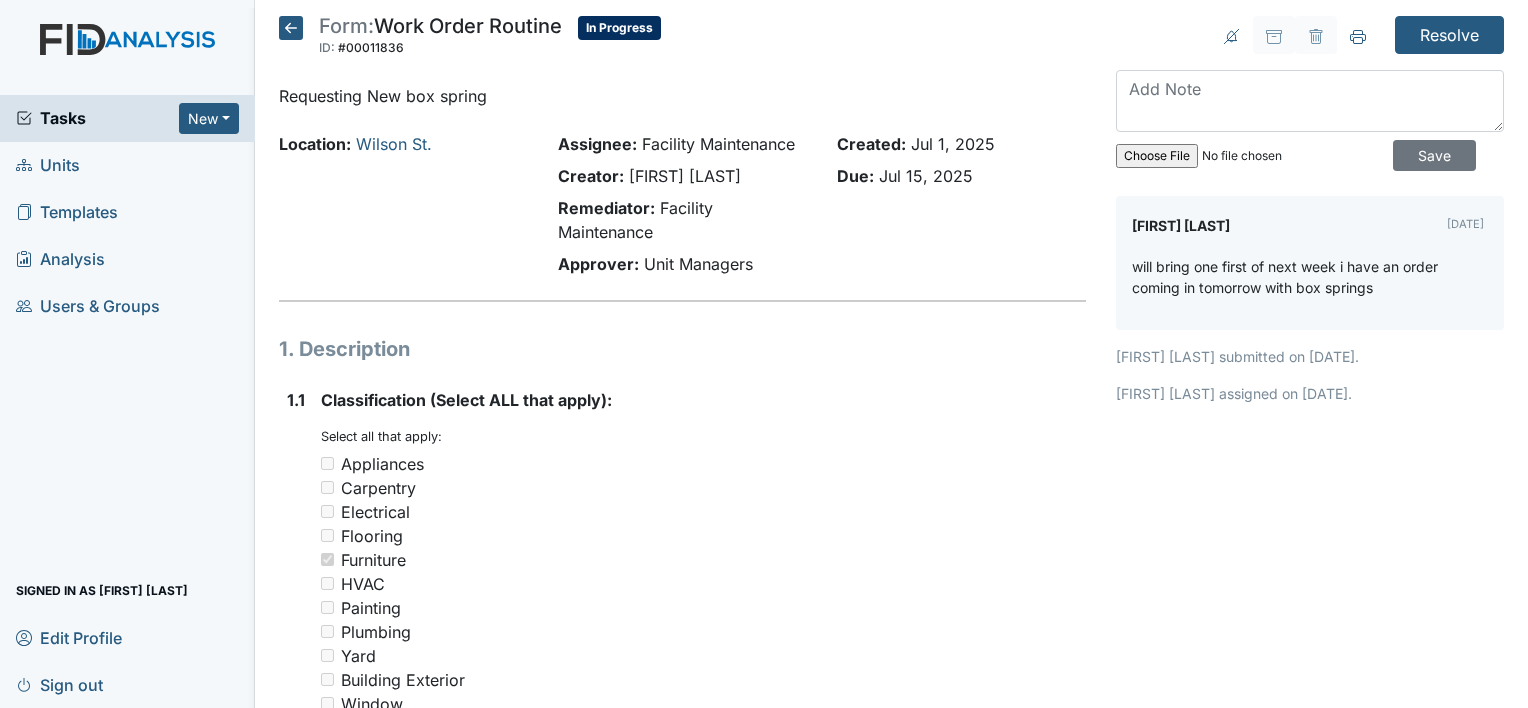 scroll, scrollTop: 0, scrollLeft: 0, axis: both 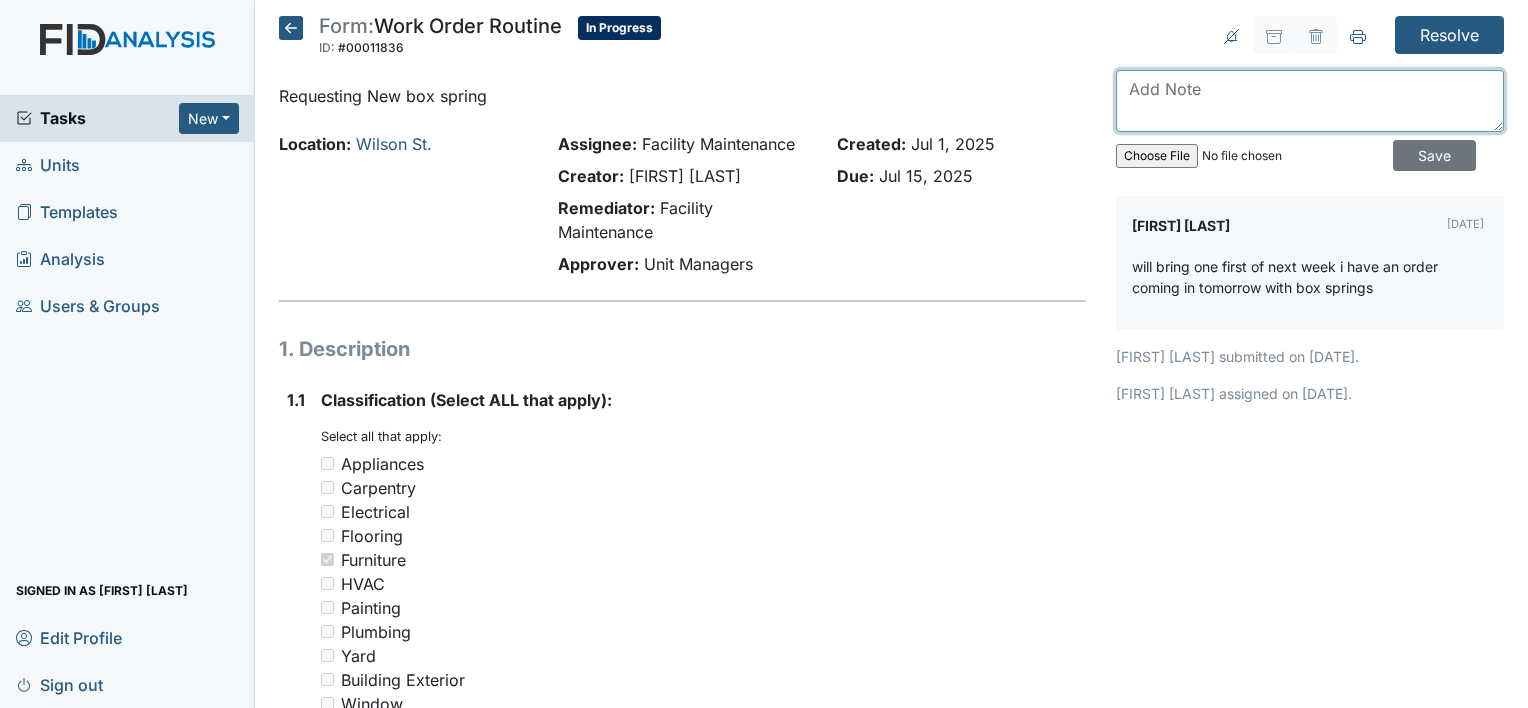click at bounding box center [1310, 101] 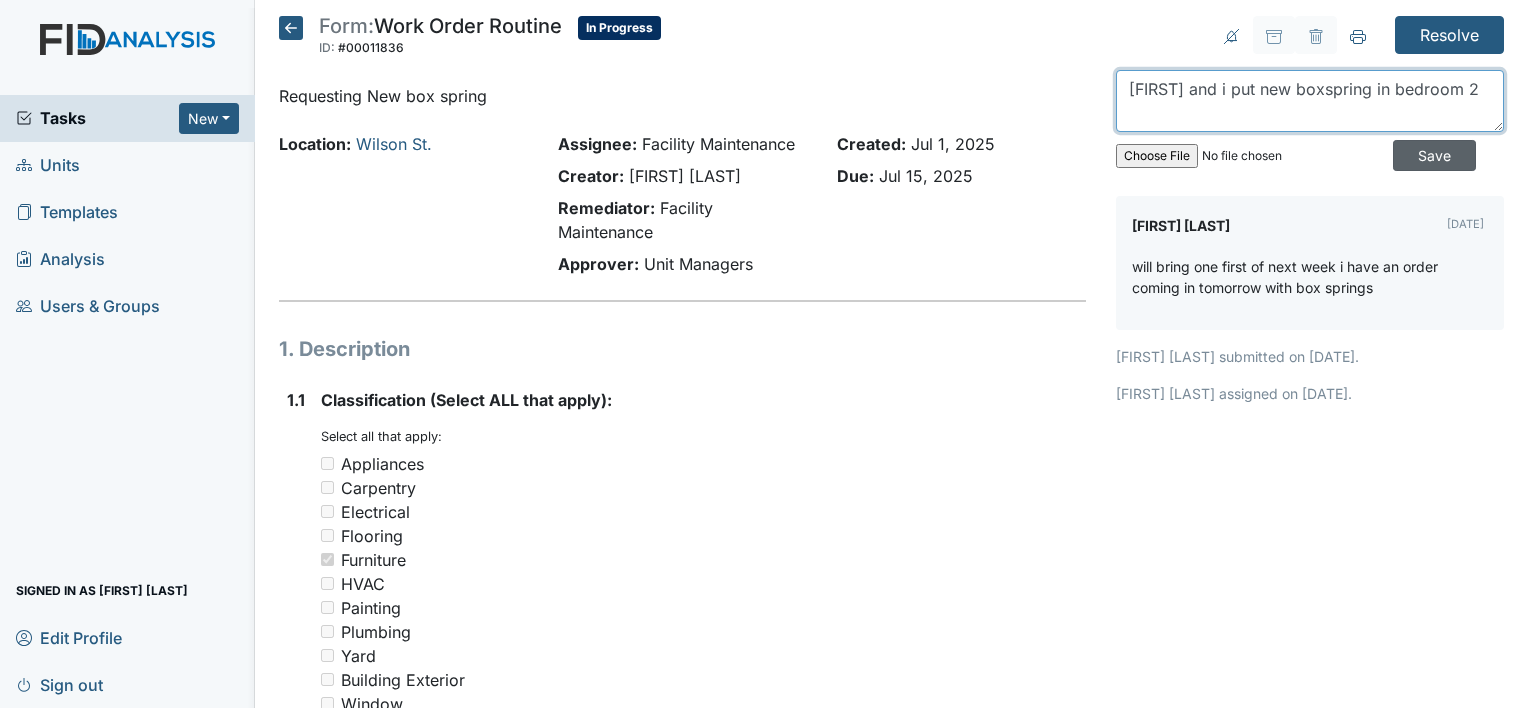 type on "[FIRST] and i put new boxspring in bedroom 2" 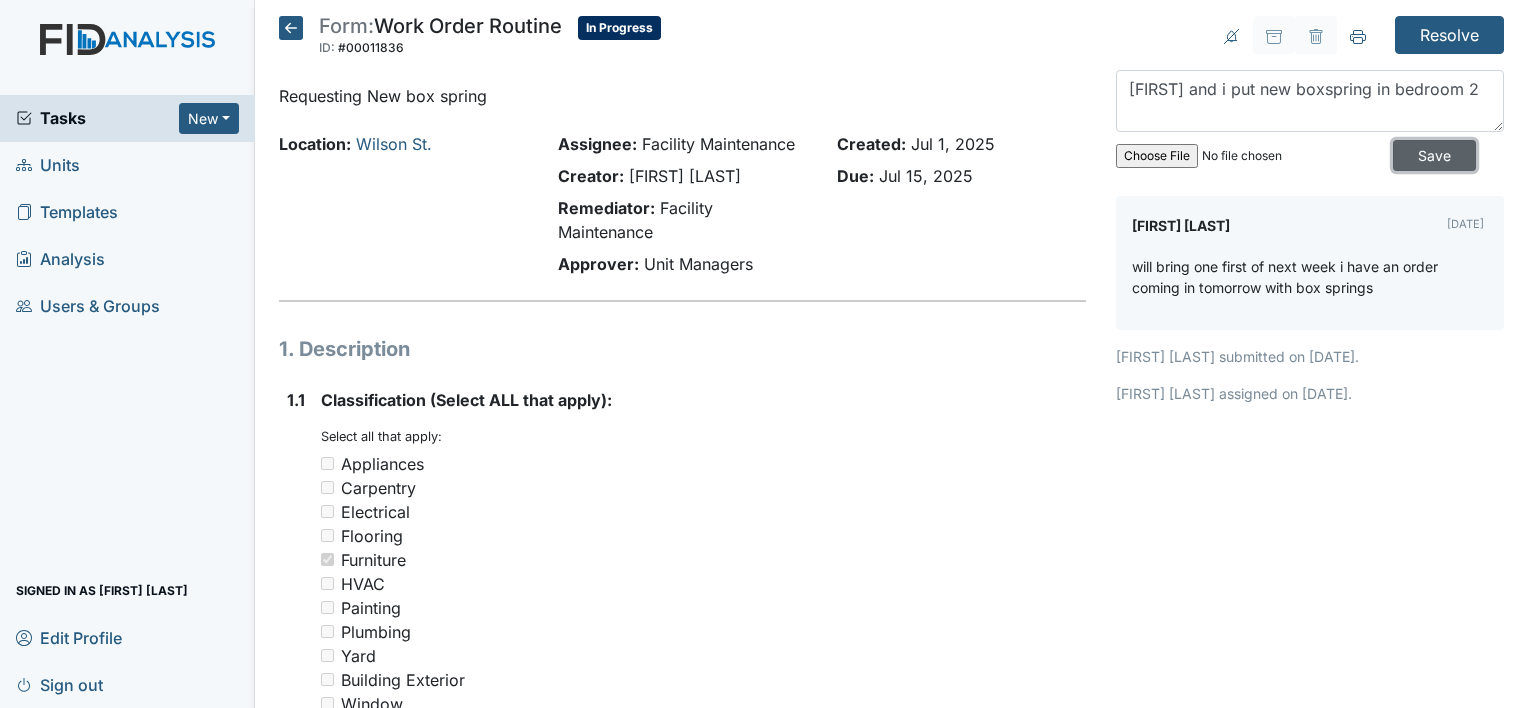 click on "Save" at bounding box center [1434, 155] 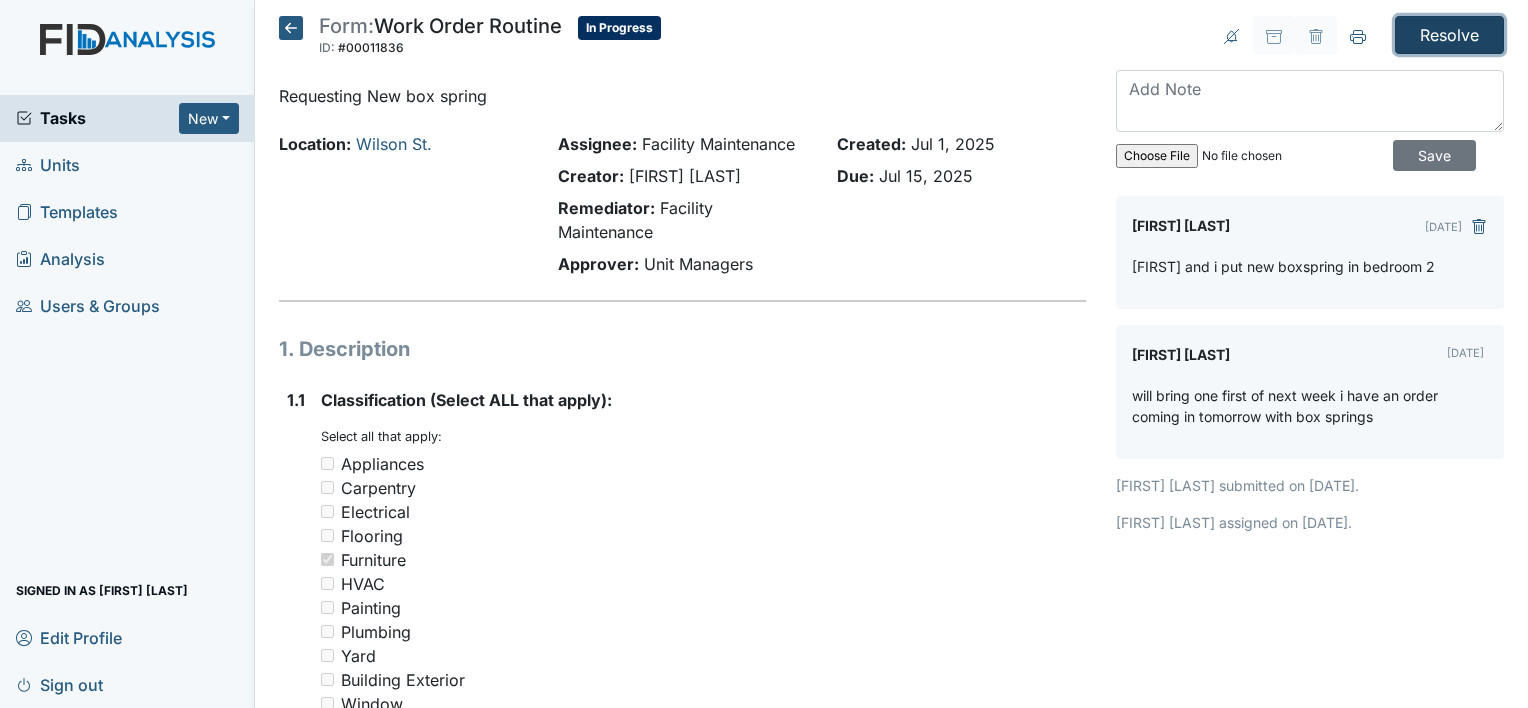 click on "Resolve" at bounding box center [1449, 35] 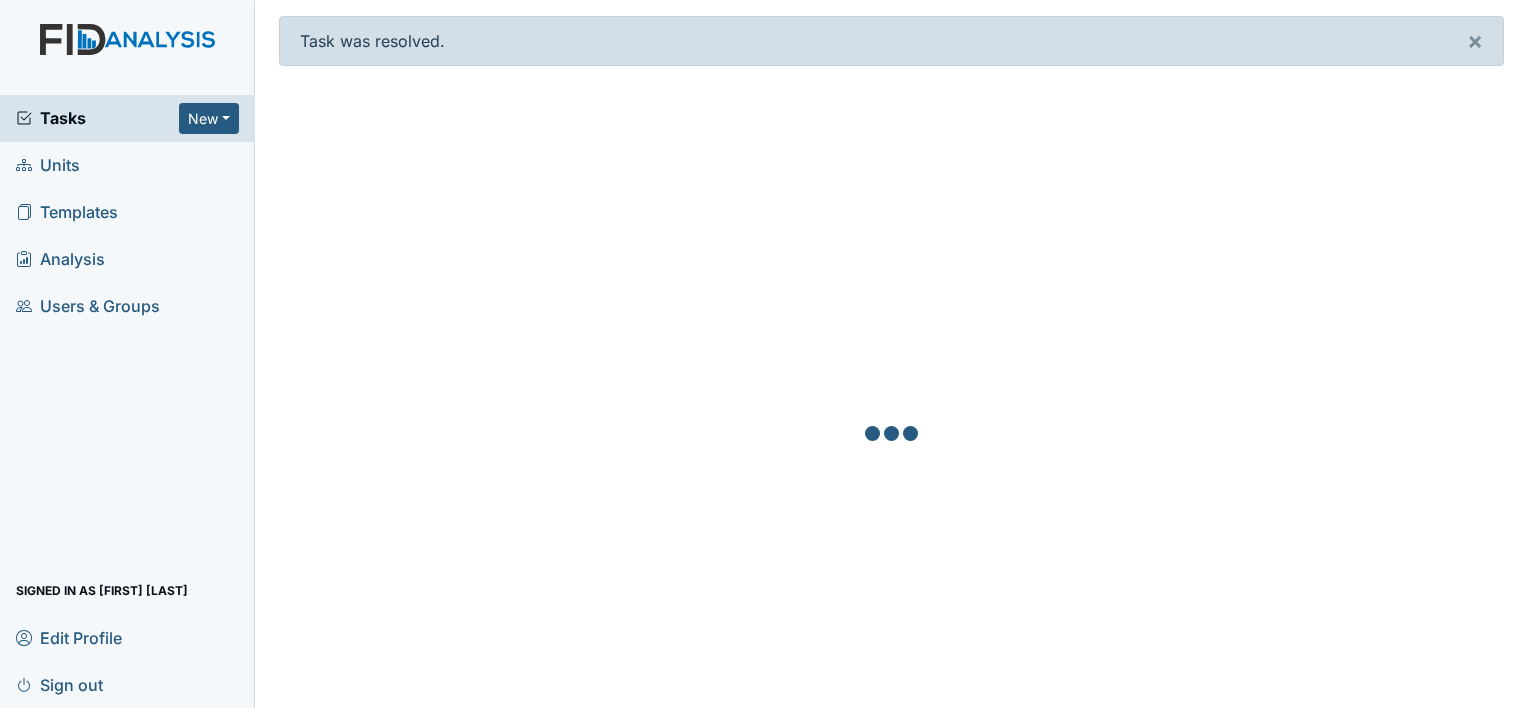 scroll, scrollTop: 0, scrollLeft: 0, axis: both 